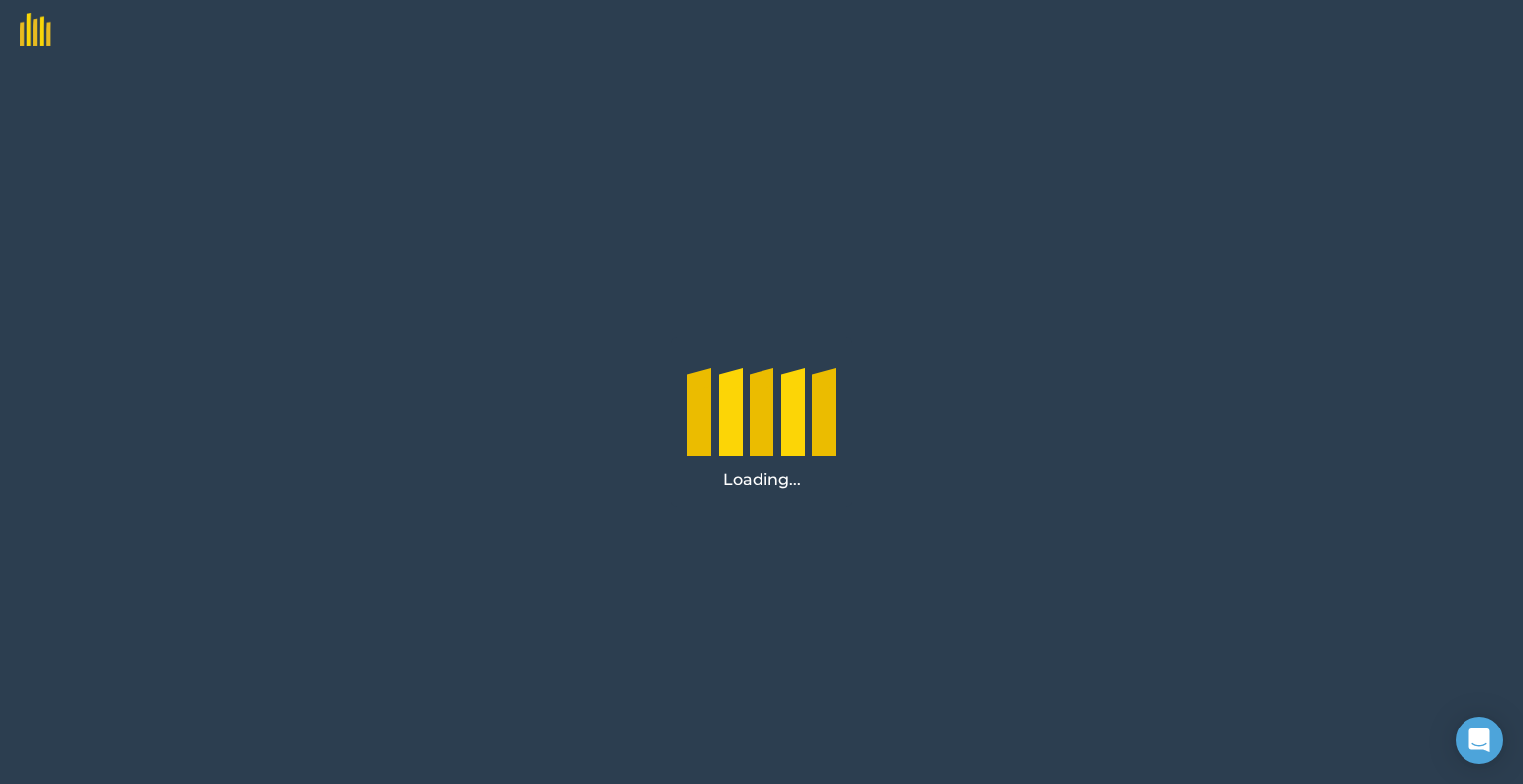 scroll, scrollTop: 0, scrollLeft: 0, axis: both 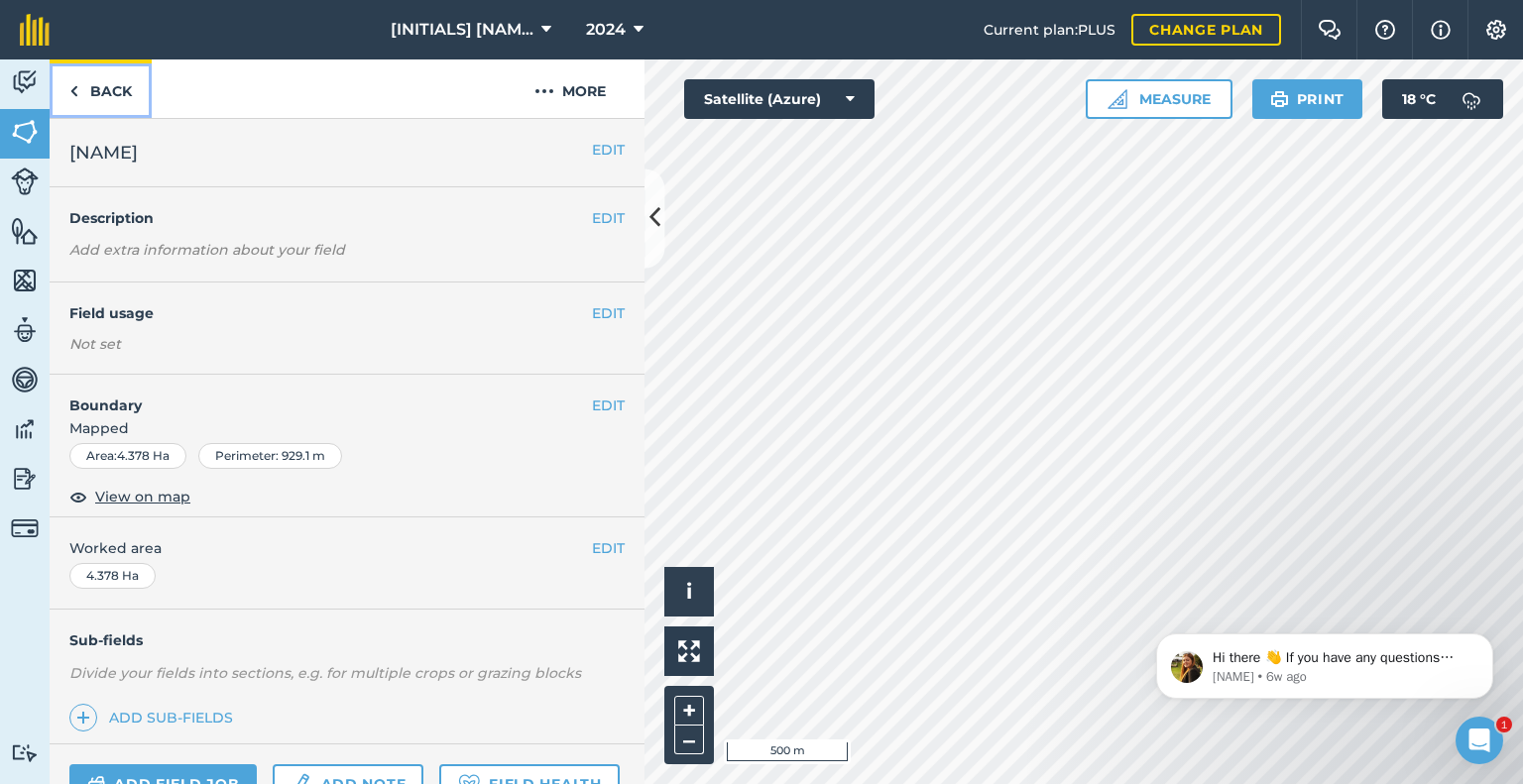 click on "Back" at bounding box center (100, 88) 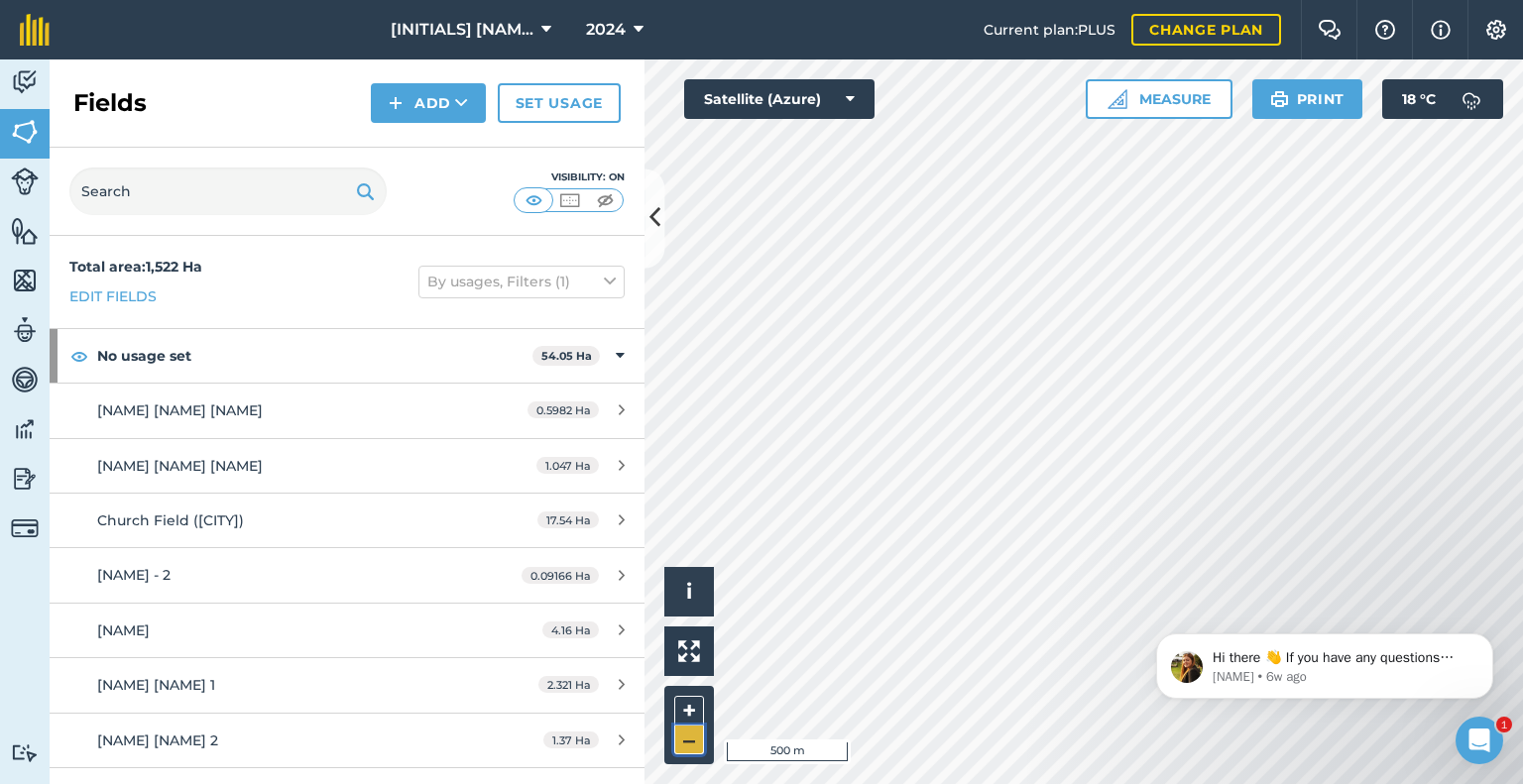click on "–" at bounding box center [689, 739] 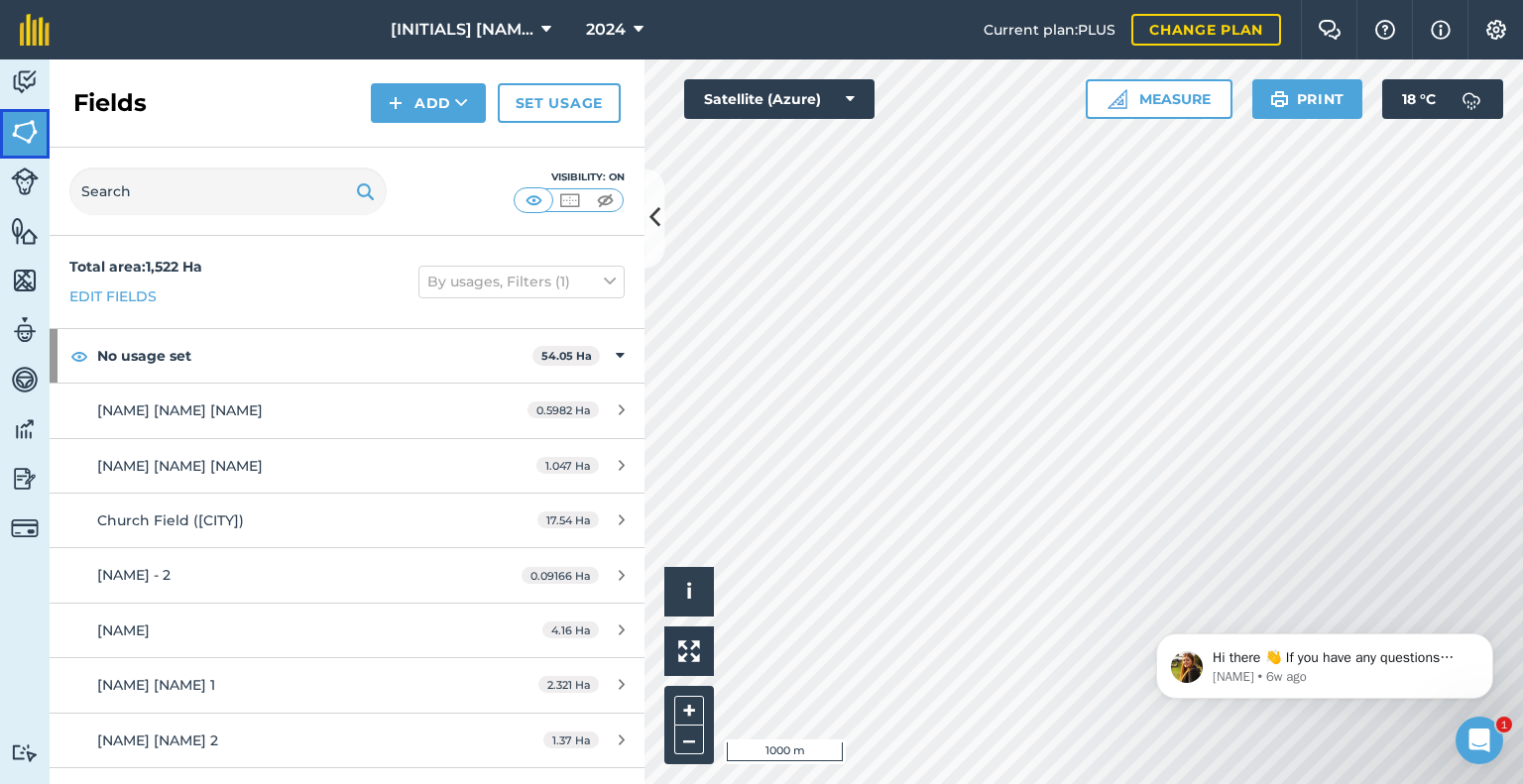 click at bounding box center [25, 132] 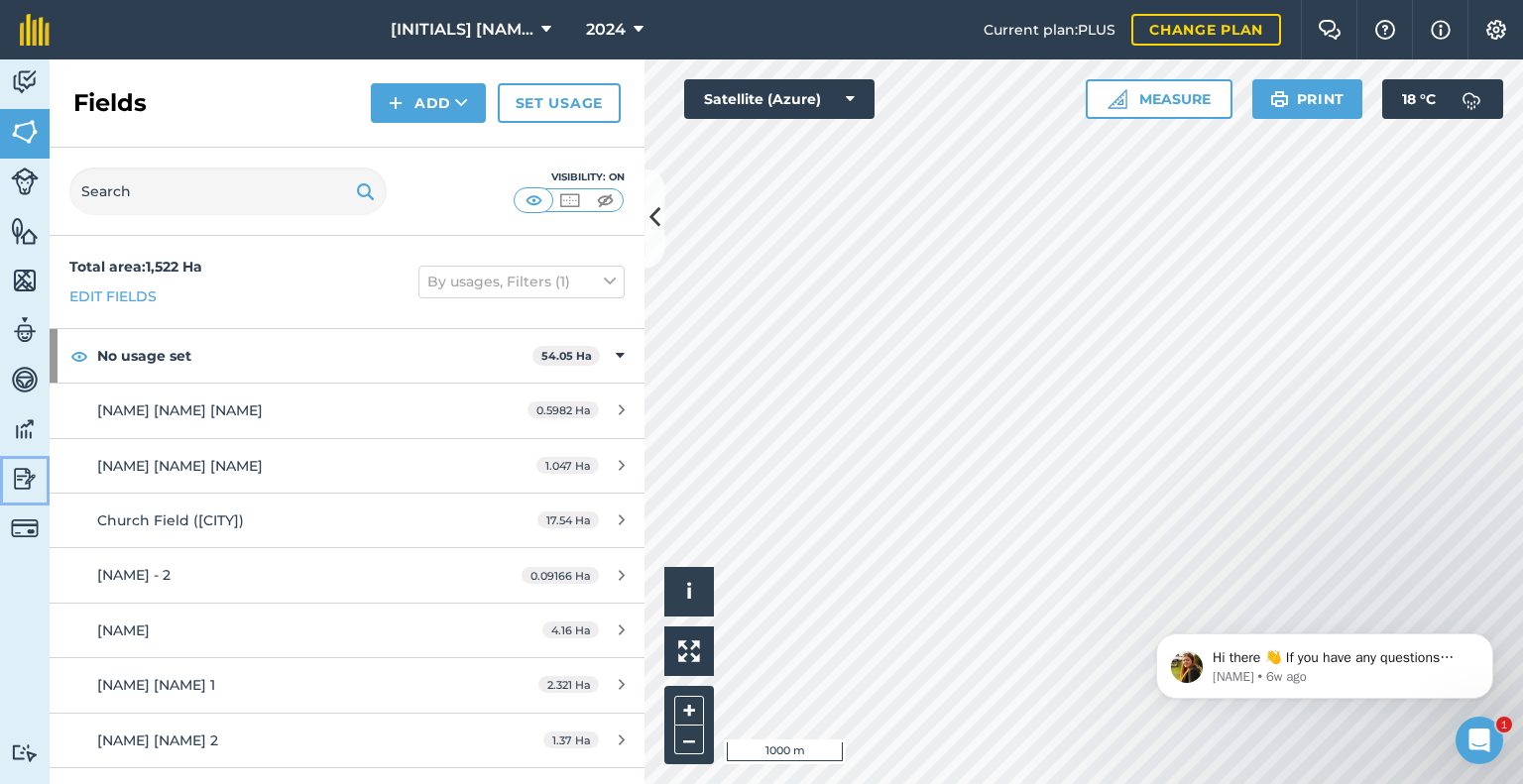 click on "Reporting" at bounding box center (25, 481) 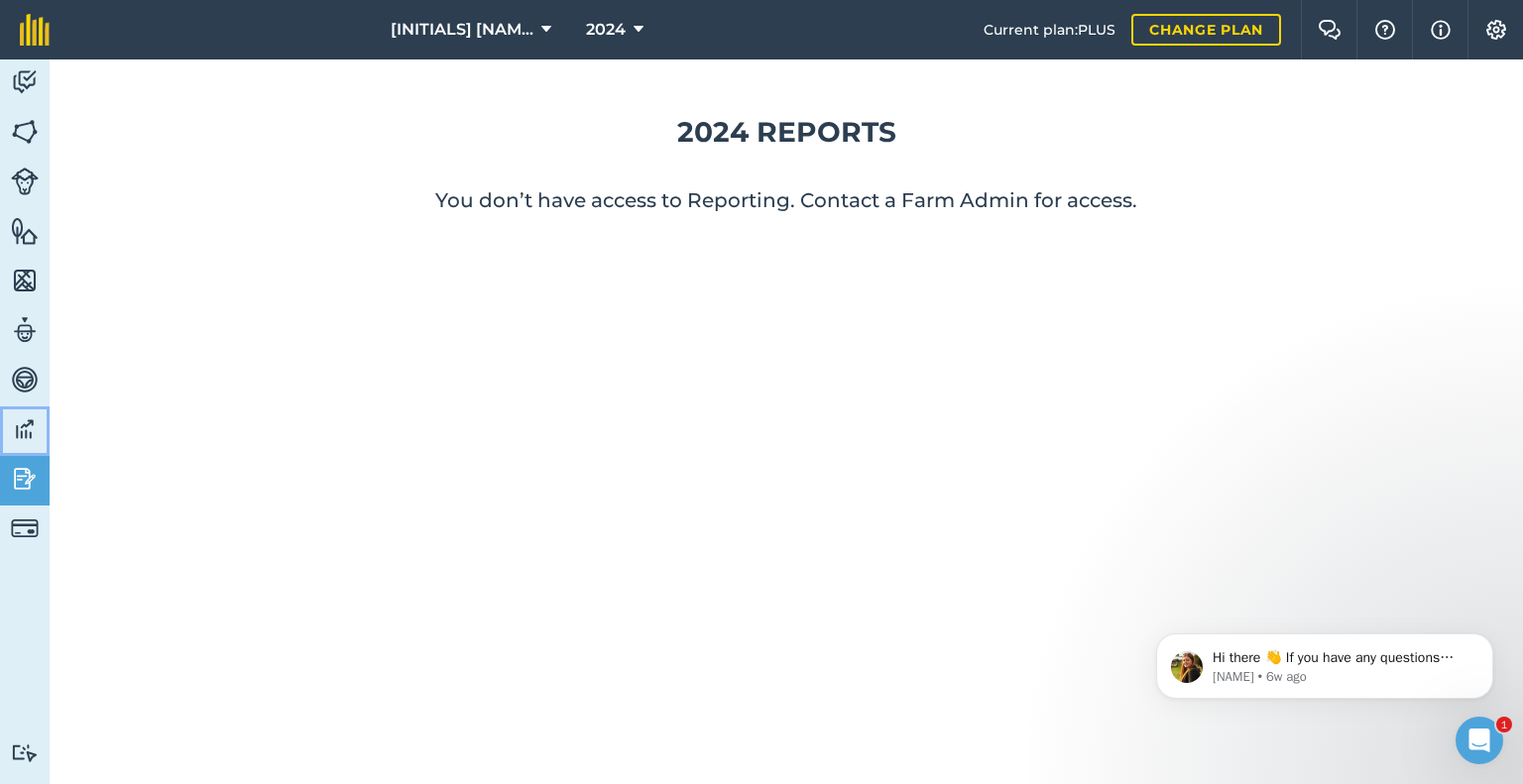click at bounding box center (25, 429) 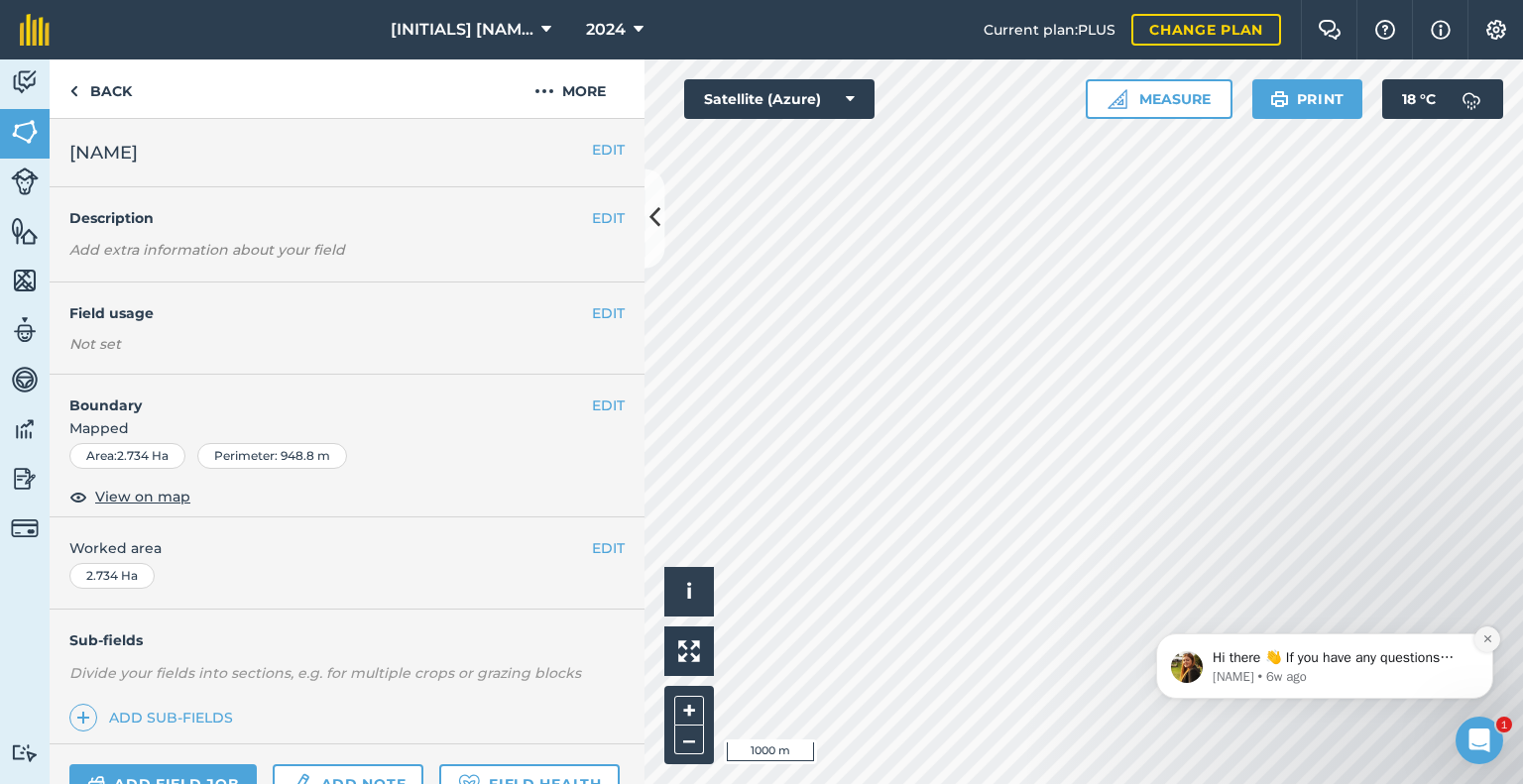 click 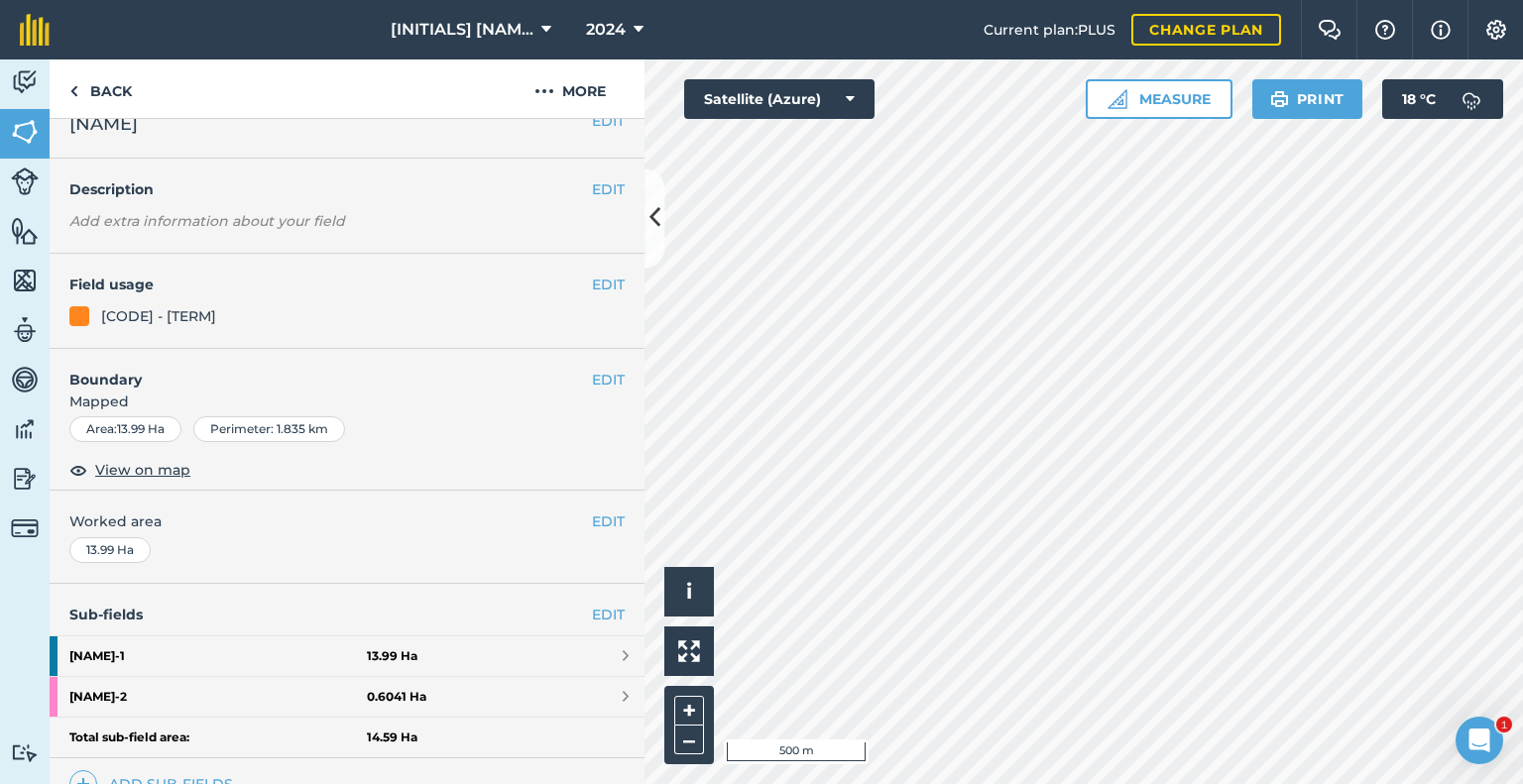 scroll, scrollTop: 0, scrollLeft: 0, axis: both 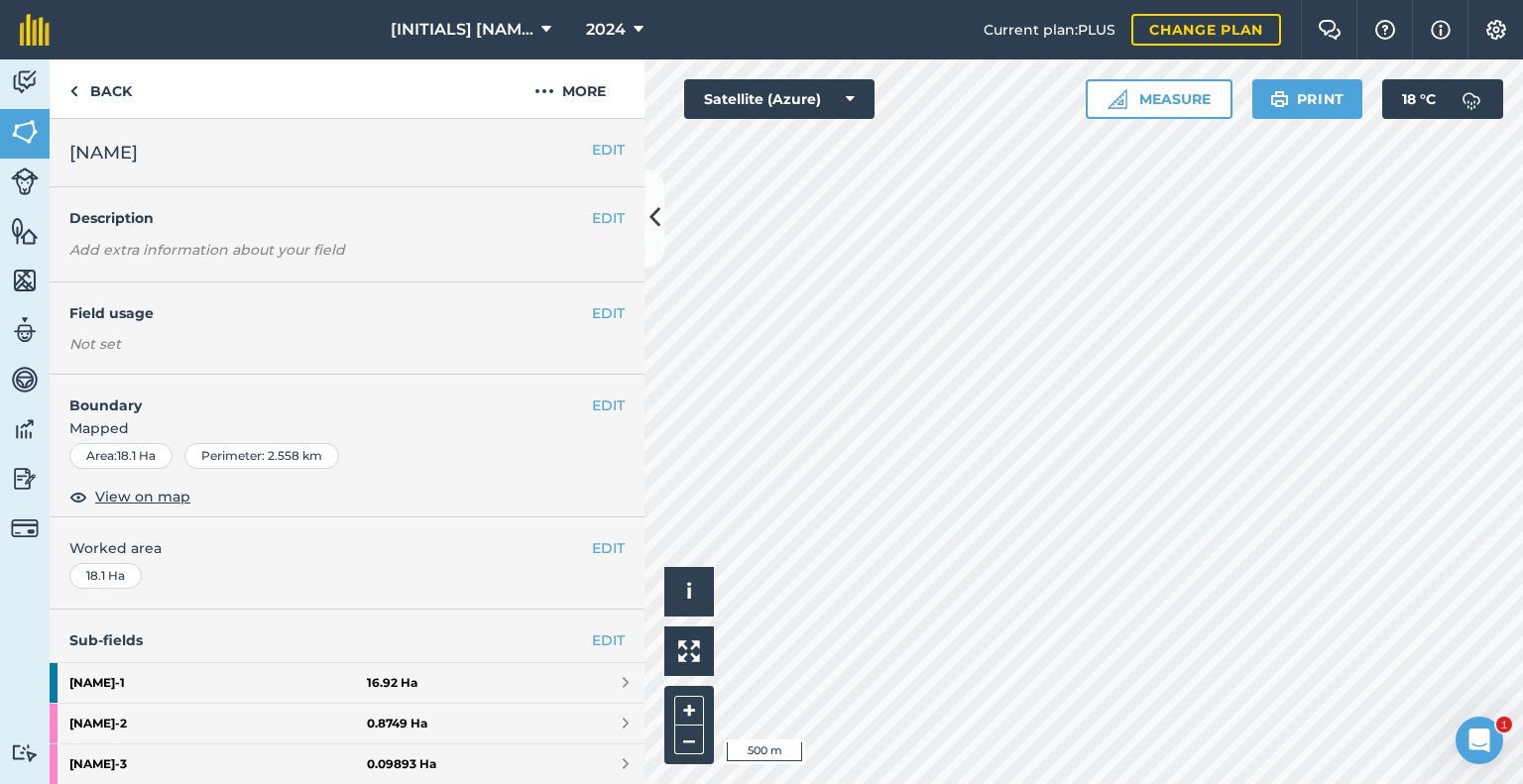 click at bounding box center [1084, 421] 